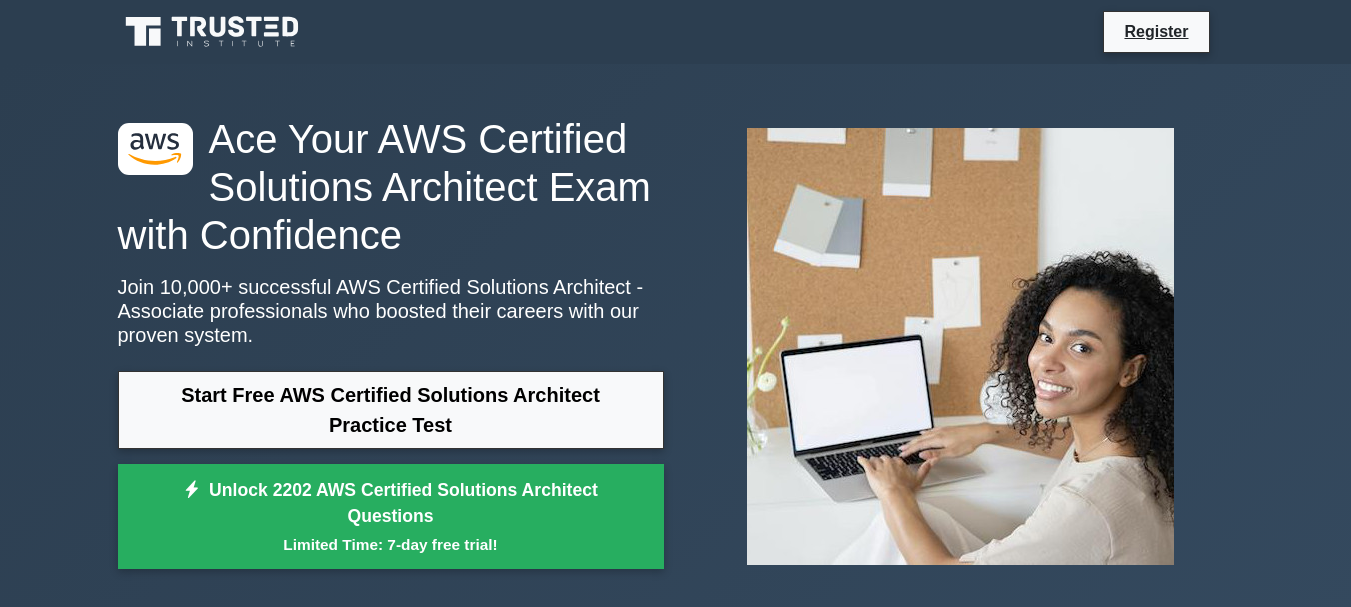 scroll, scrollTop: 0, scrollLeft: 0, axis: both 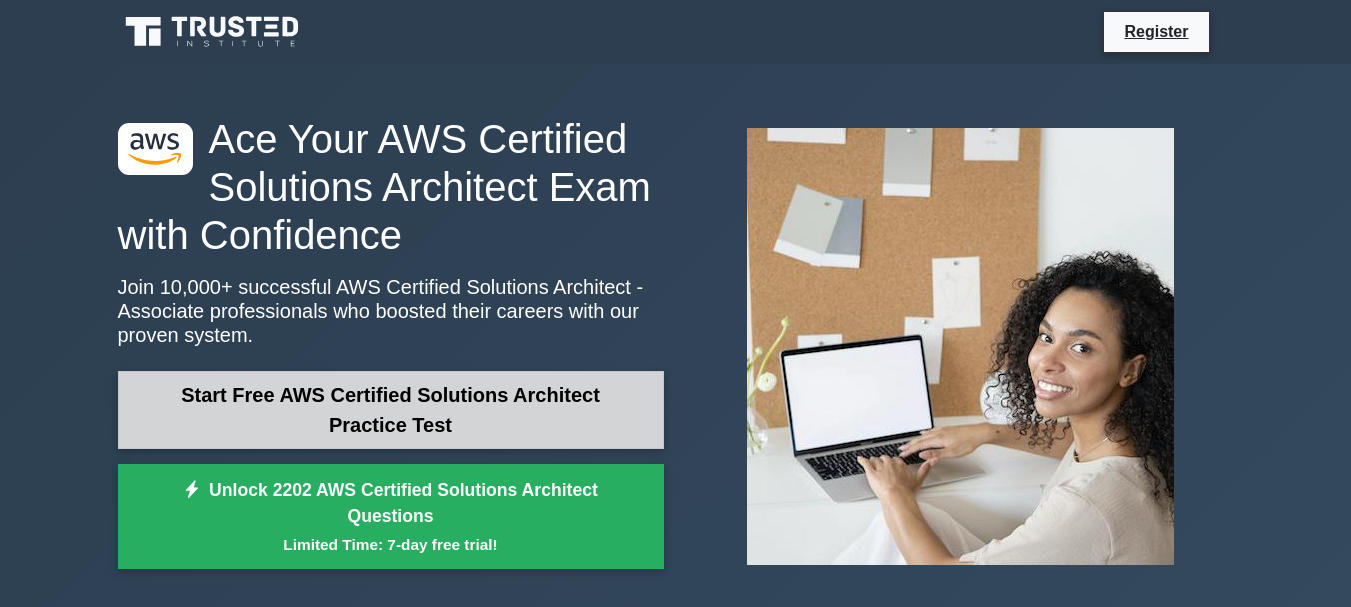 click on "Start Free AWS Certified Solutions Architect Practice Test" at bounding box center (391, 410) 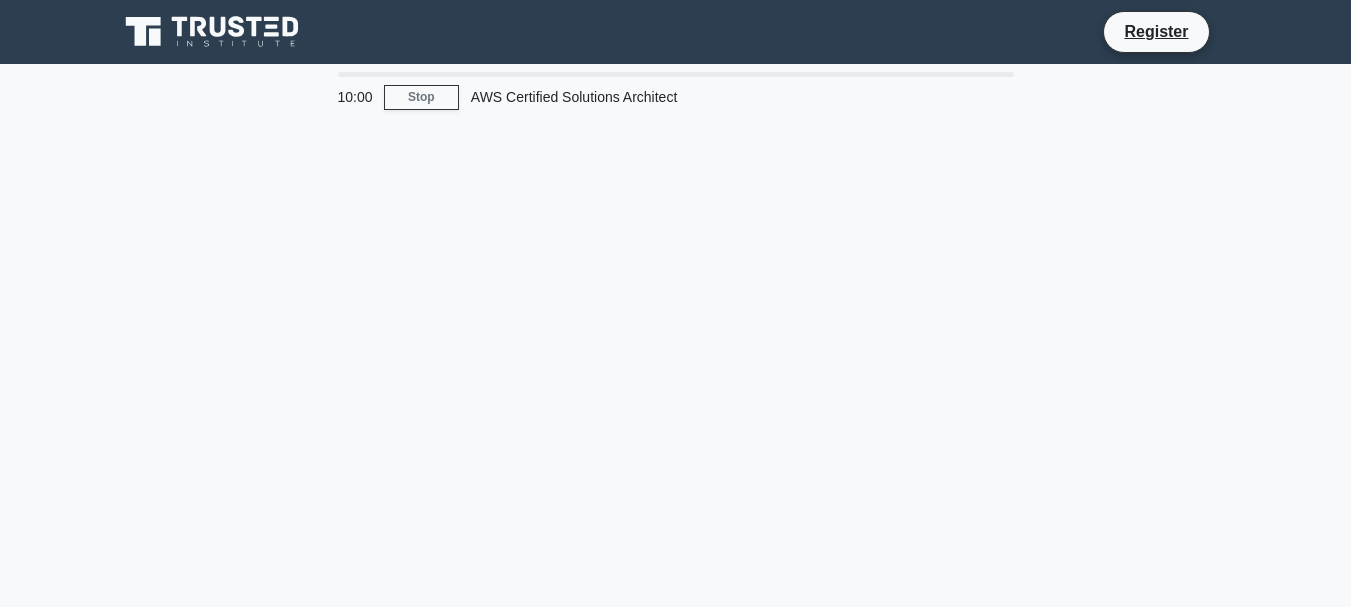 scroll, scrollTop: 0, scrollLeft: 0, axis: both 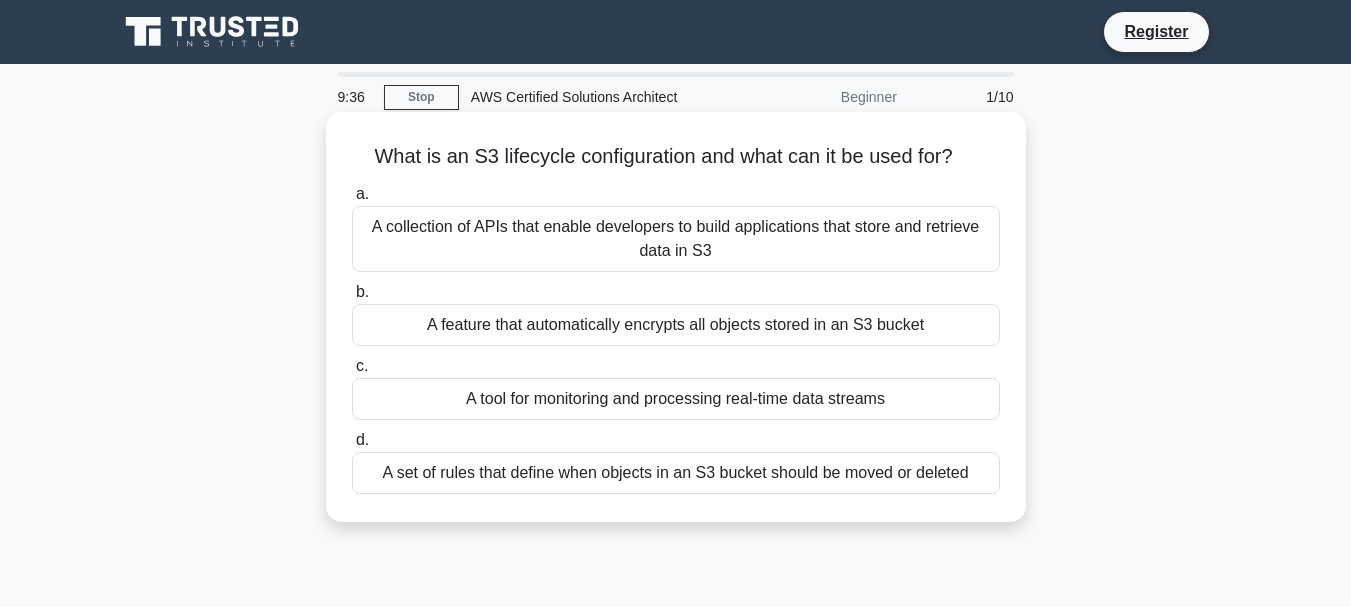 click on "A tool for monitoring and processing real-time data streams" at bounding box center [676, 399] 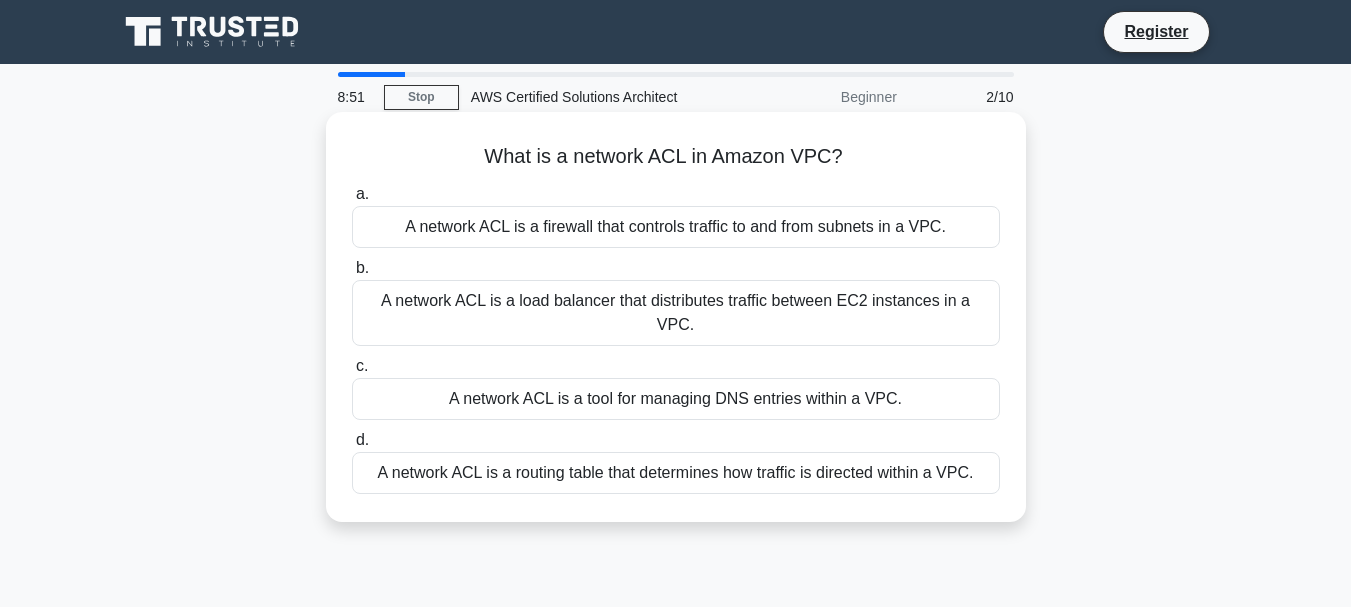 click on "A network ACL is a firewall that controls traffic to and from subnets in a VPC." at bounding box center (676, 227) 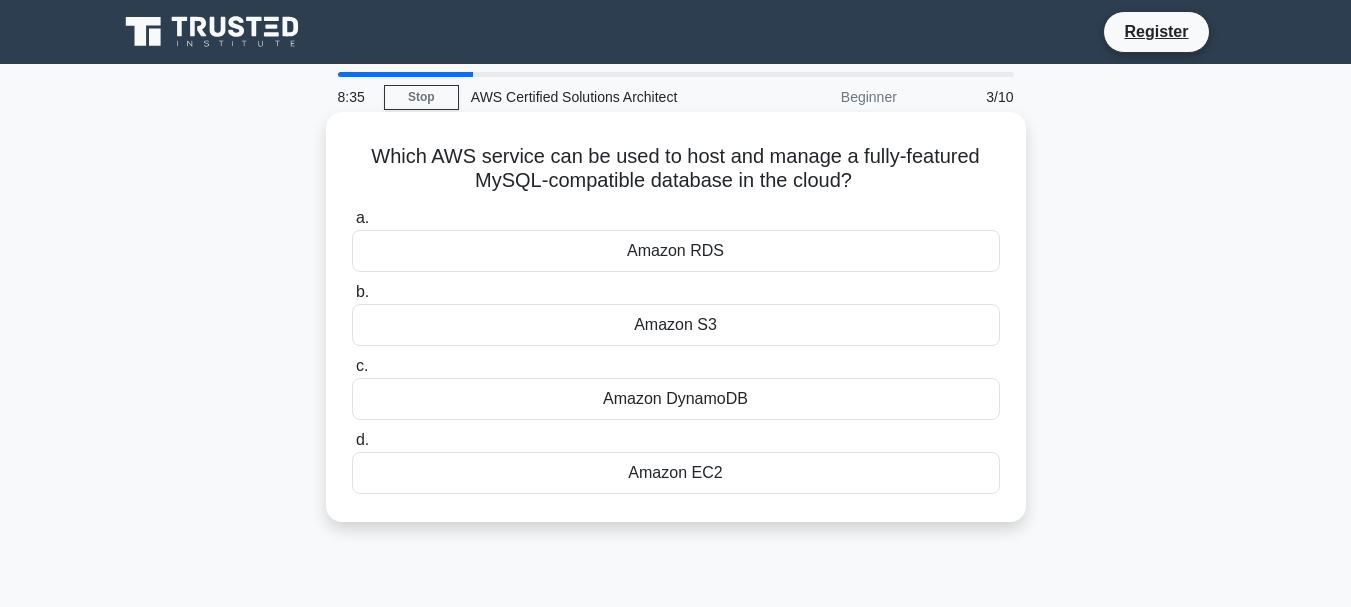 click on "Amazon DynamoDB" at bounding box center [676, 399] 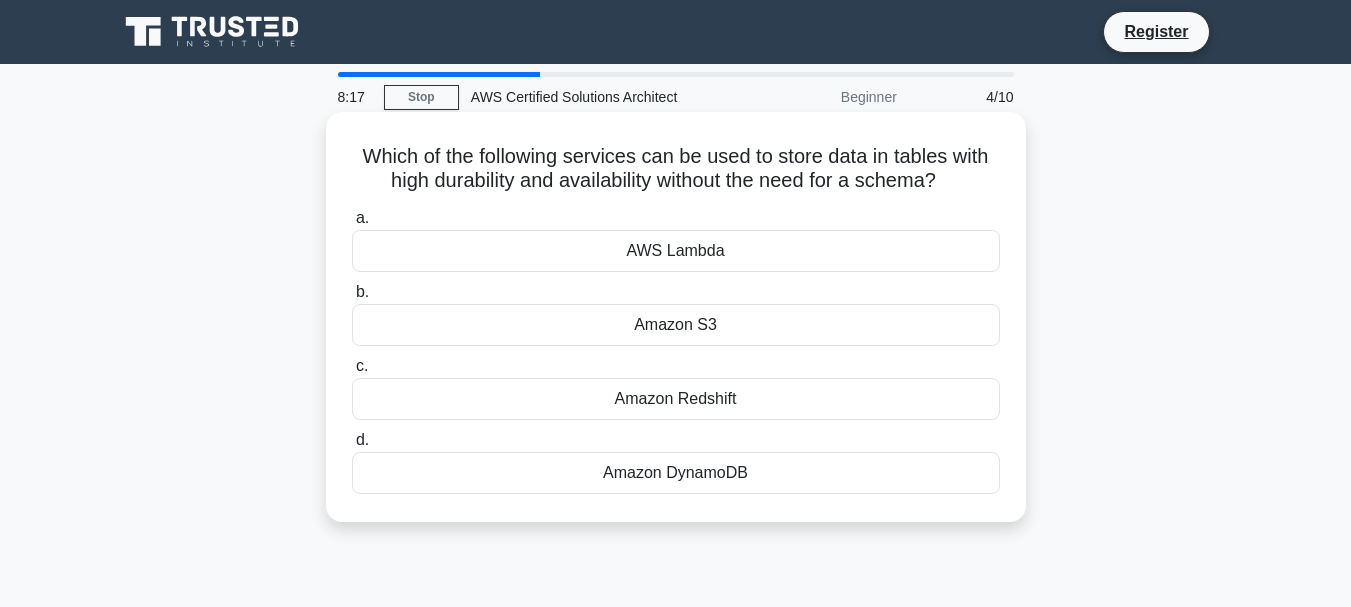 click on "AWS Lambda" at bounding box center [676, 251] 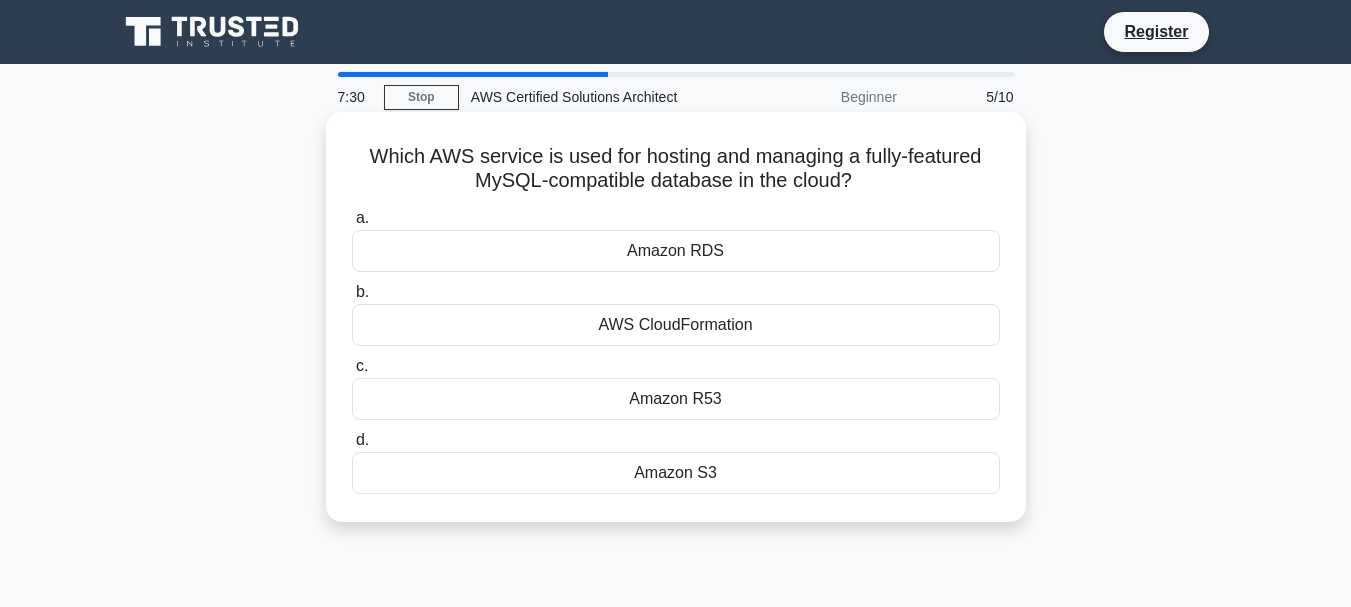 click on "AWS CloudFormation" at bounding box center [676, 325] 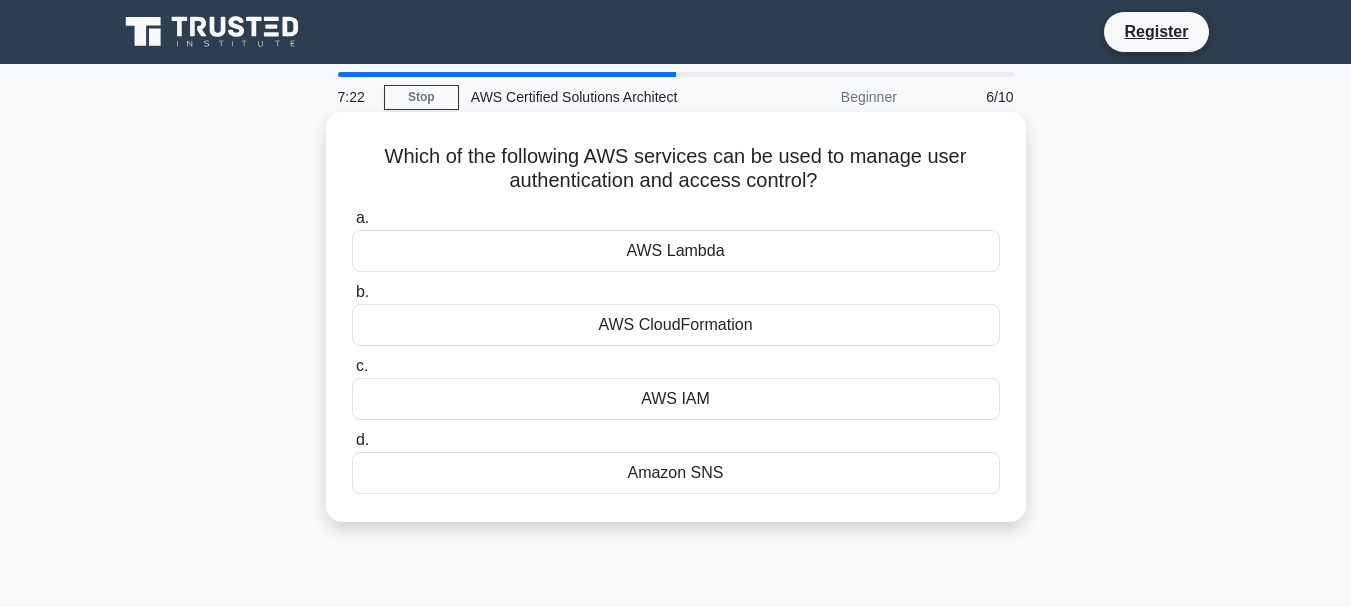 click on "AWS IAM" at bounding box center (676, 399) 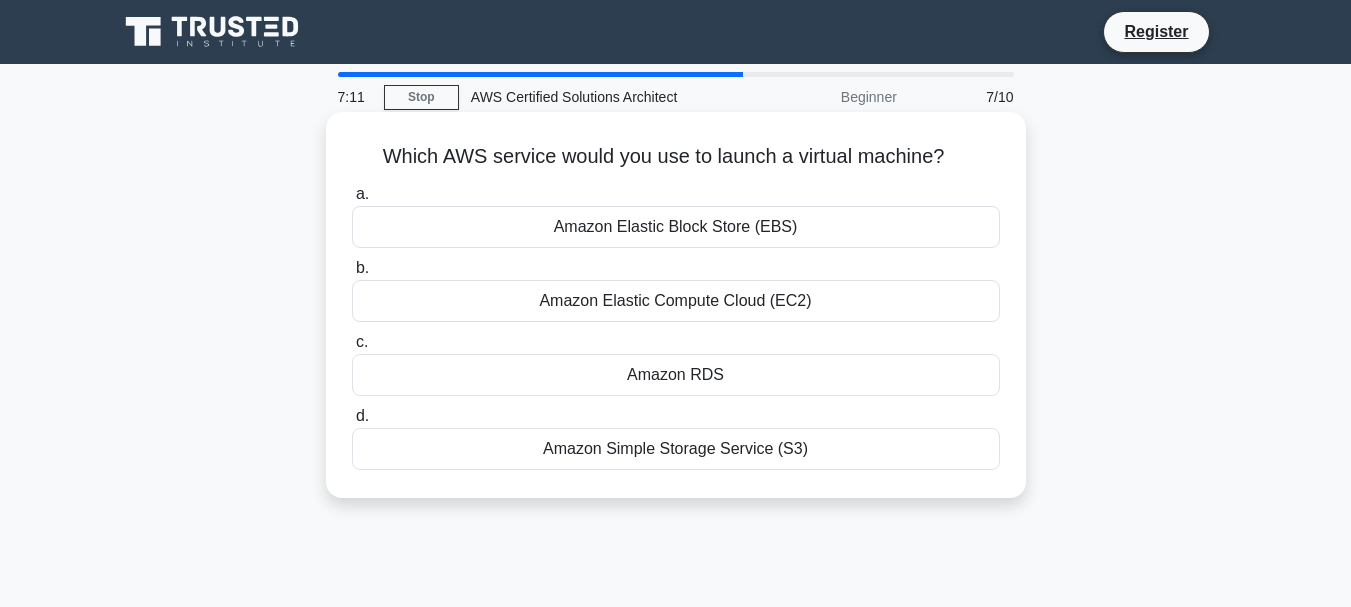 click on "Amazon Elastic Compute Cloud (EC2)" at bounding box center (676, 301) 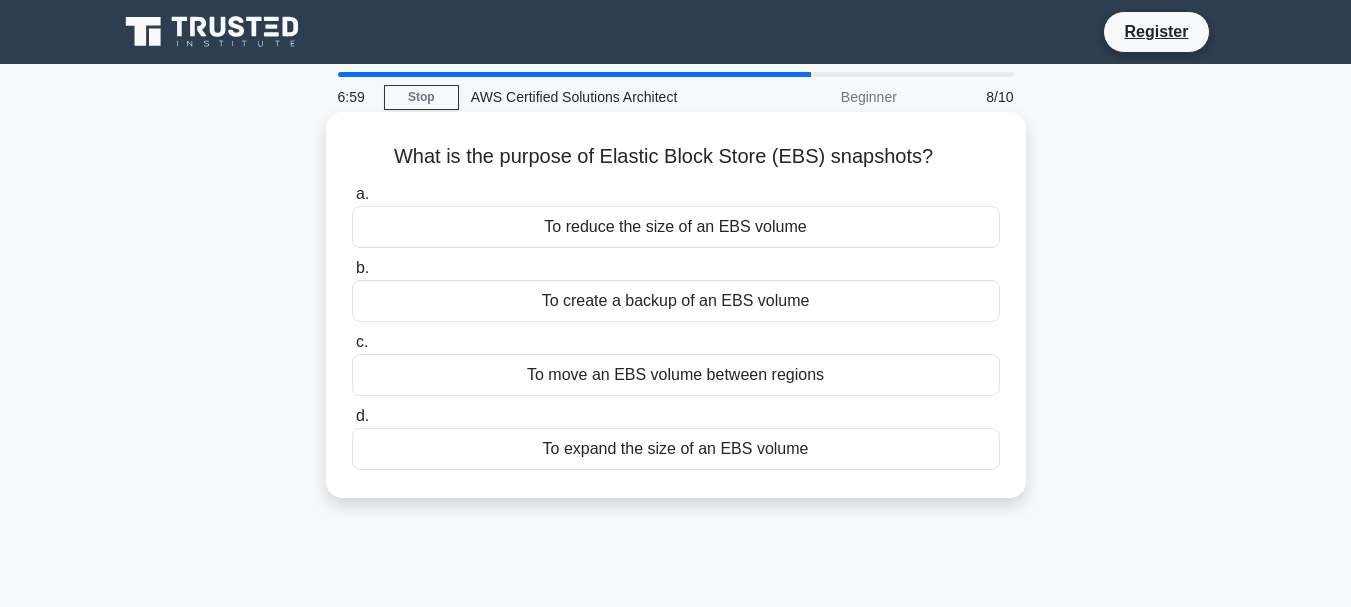 click on "To create a backup of an EBS volume" at bounding box center [676, 301] 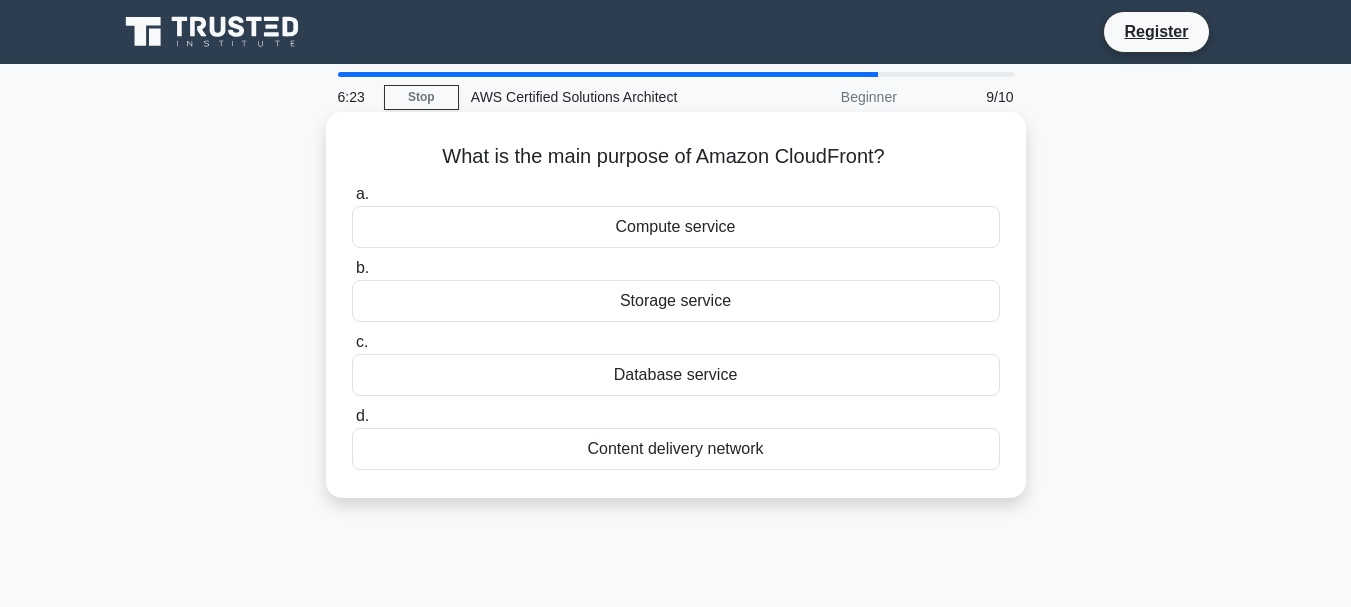 click on "Storage service" at bounding box center [676, 301] 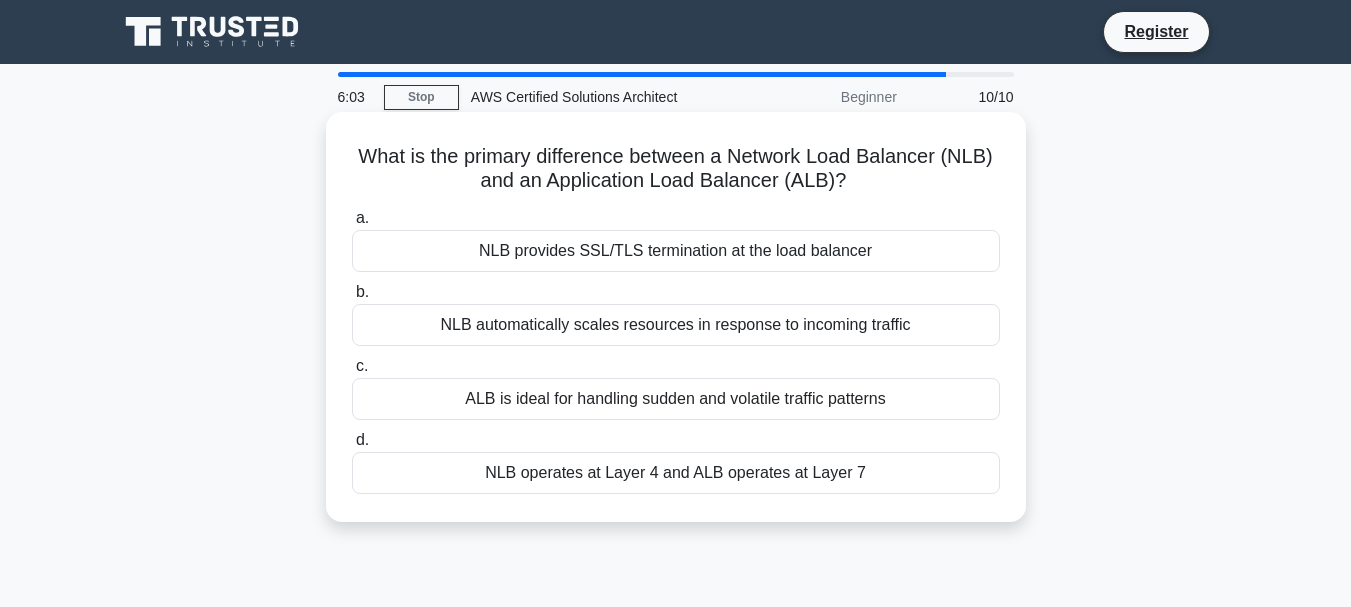 click on "NLB operates at Layer 4 and ALB operates at Layer 7" at bounding box center (676, 473) 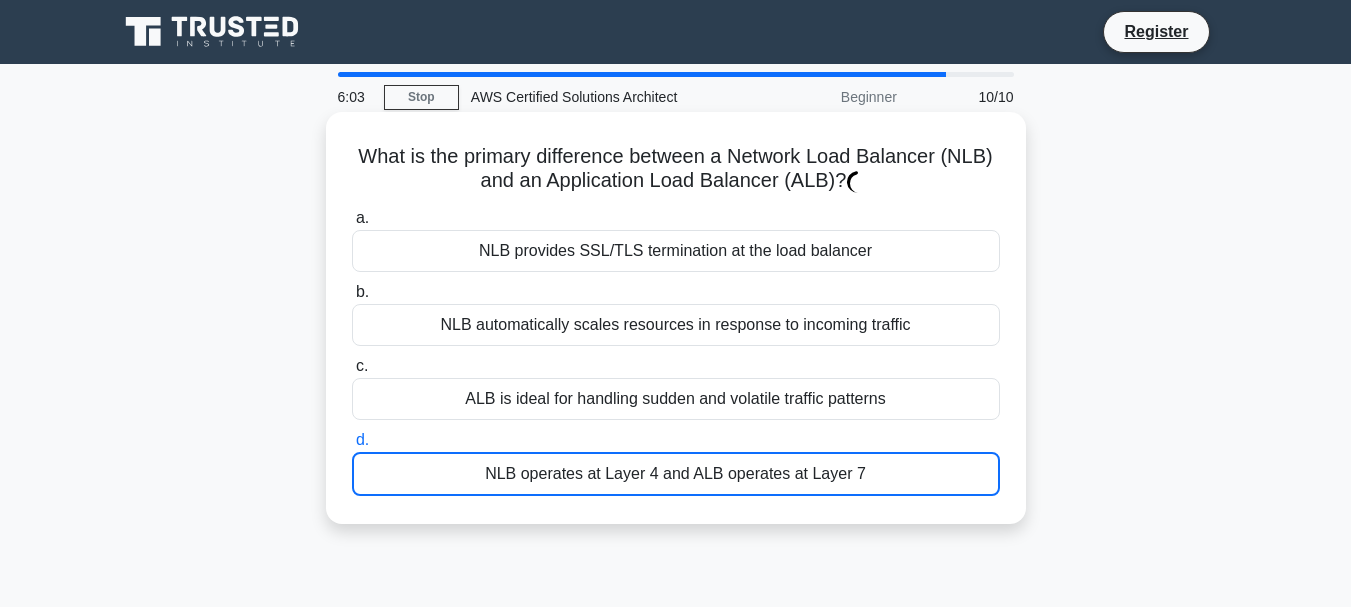 click on "NLB operates at Layer 4 and ALB operates at Layer 7" at bounding box center (676, 474) 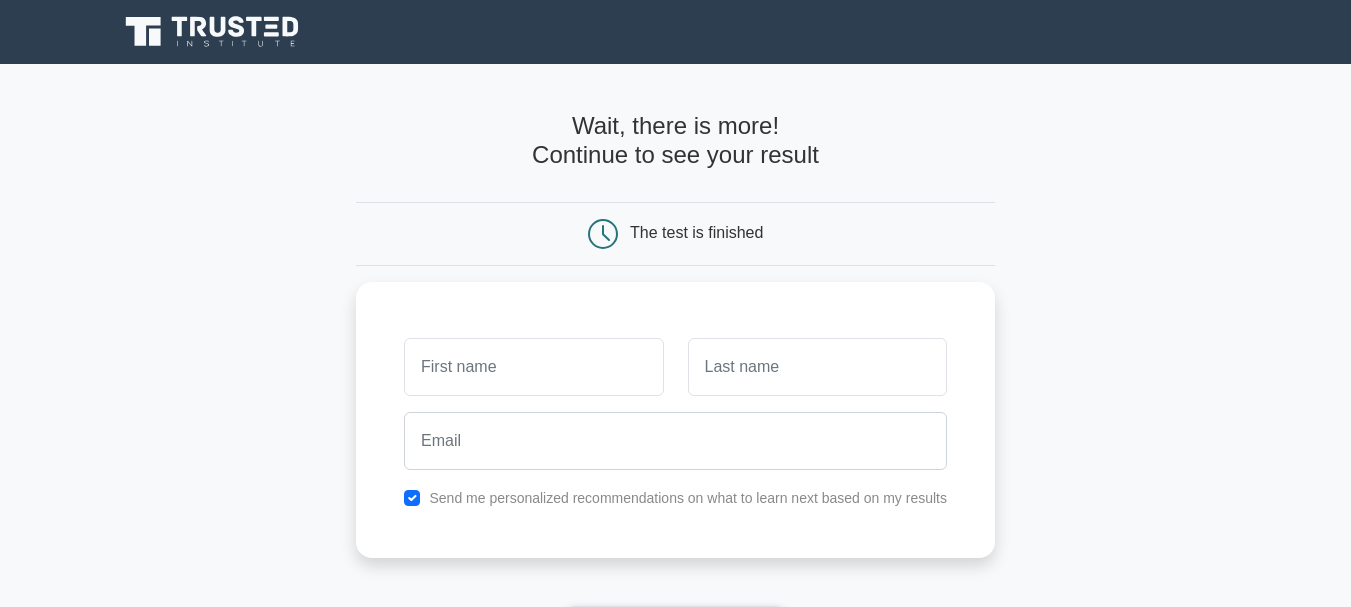 scroll, scrollTop: 0, scrollLeft: 0, axis: both 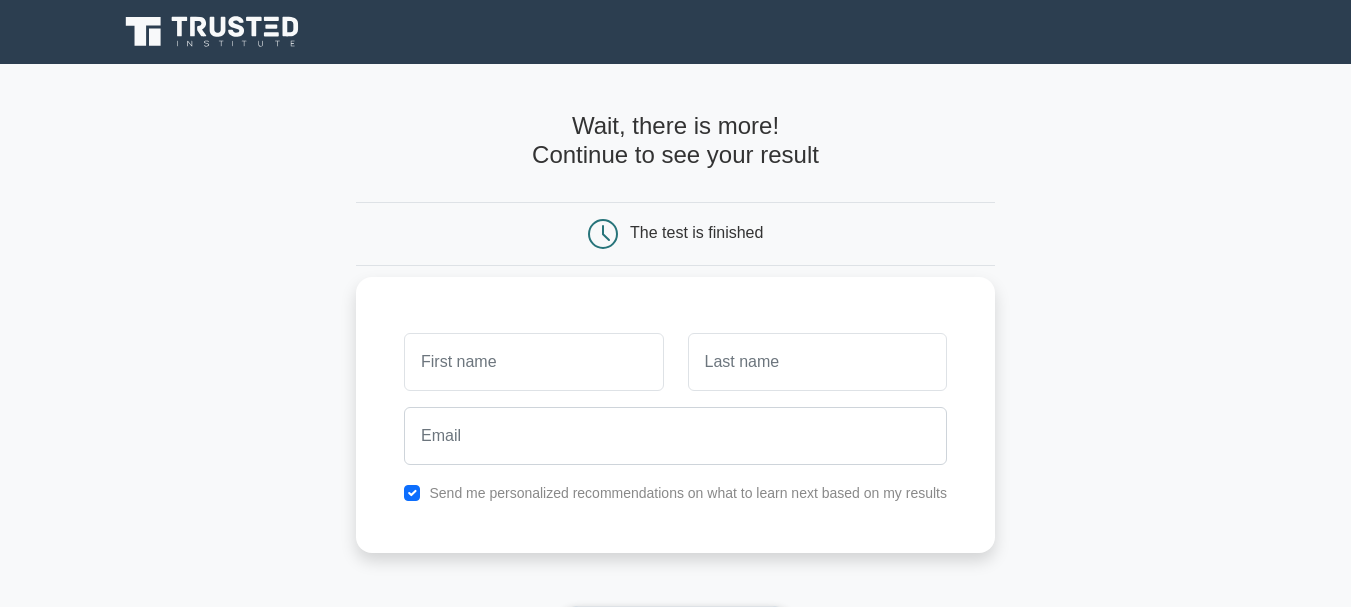 click at bounding box center (533, 362) 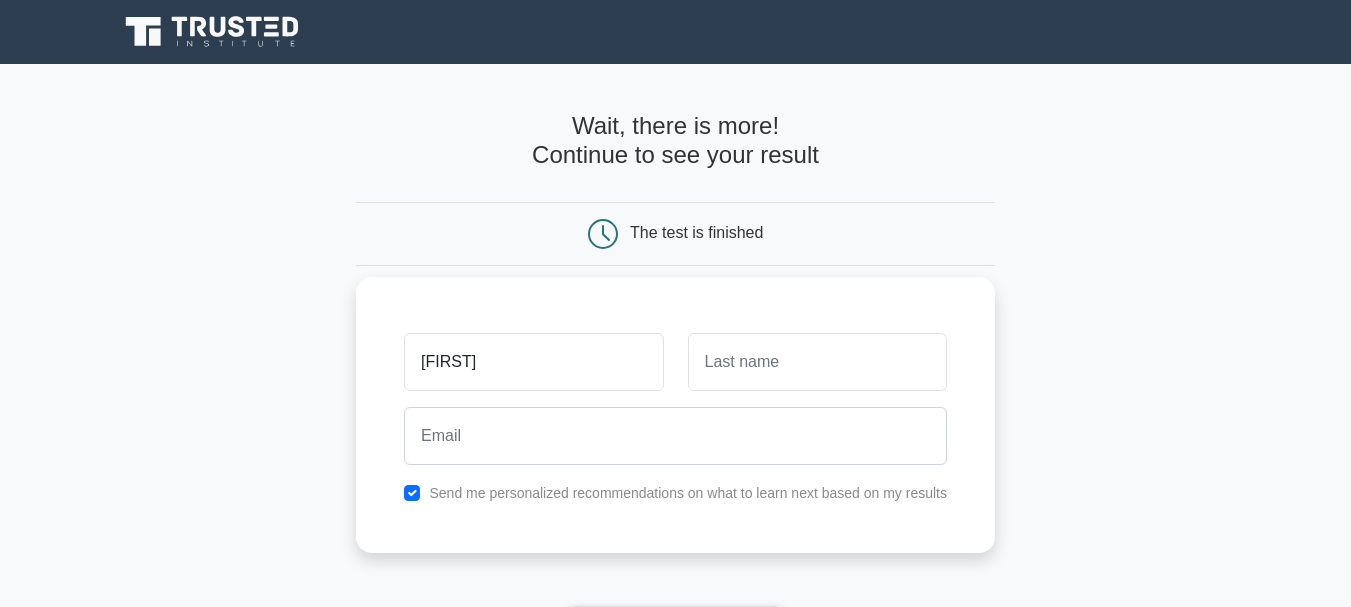 type on "r" 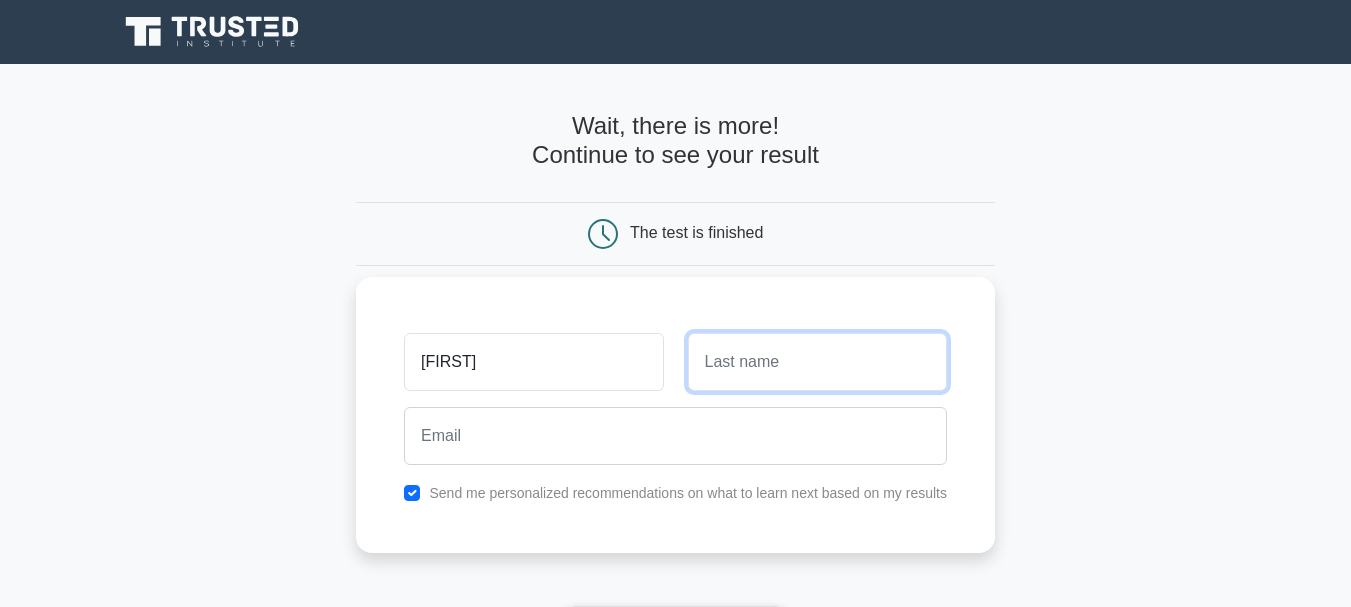type on "V" 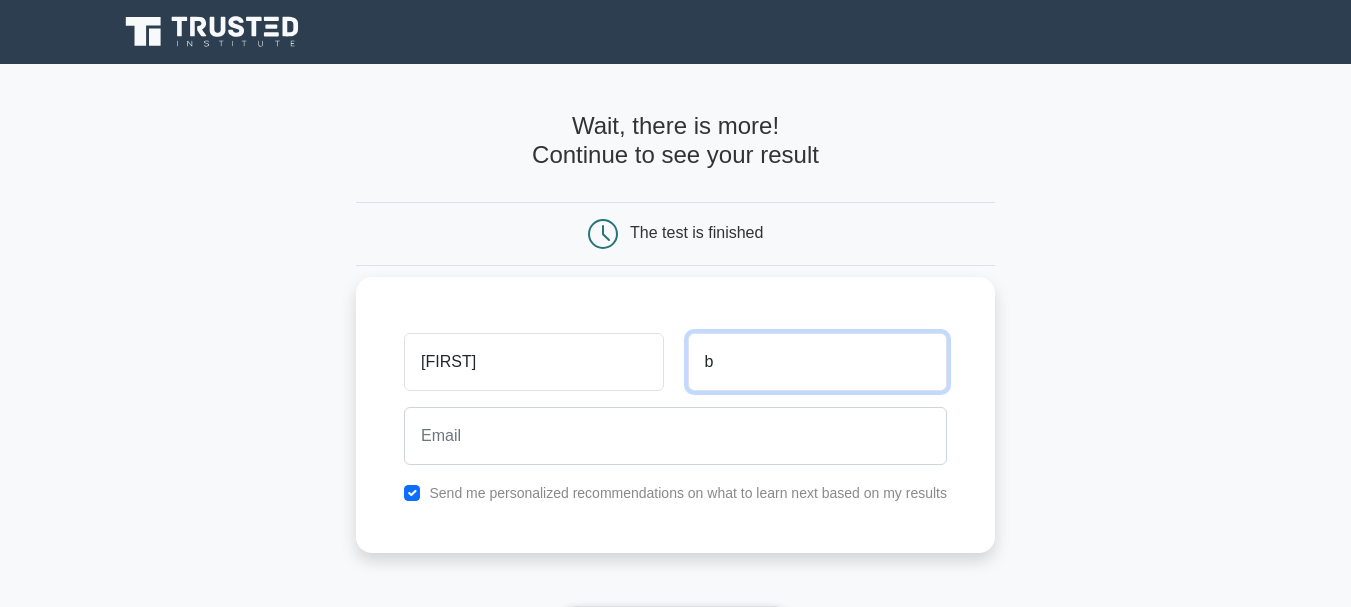 type on "b" 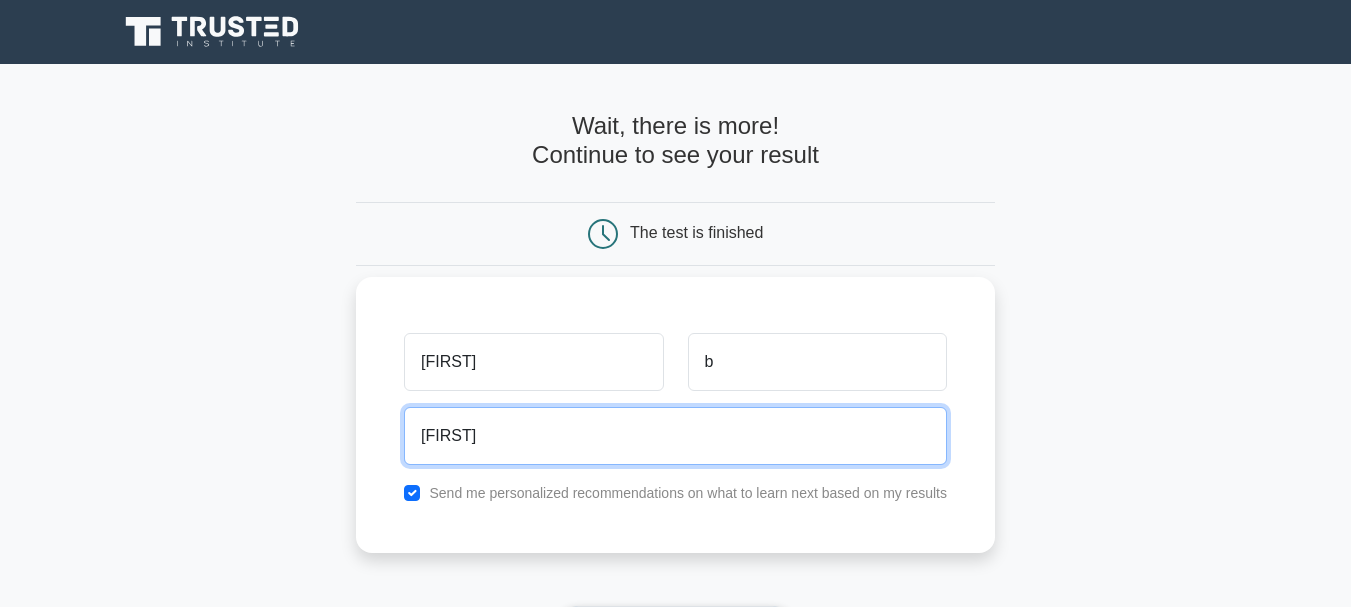 type on "T" 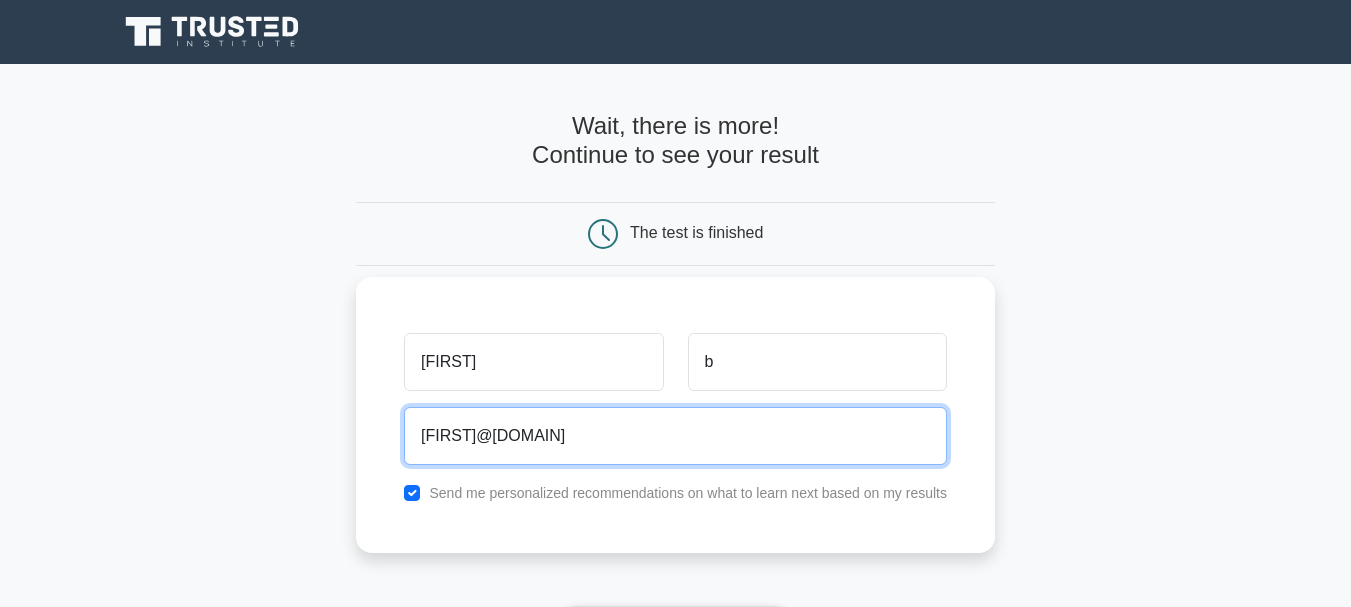 type on "[EMAIL]" 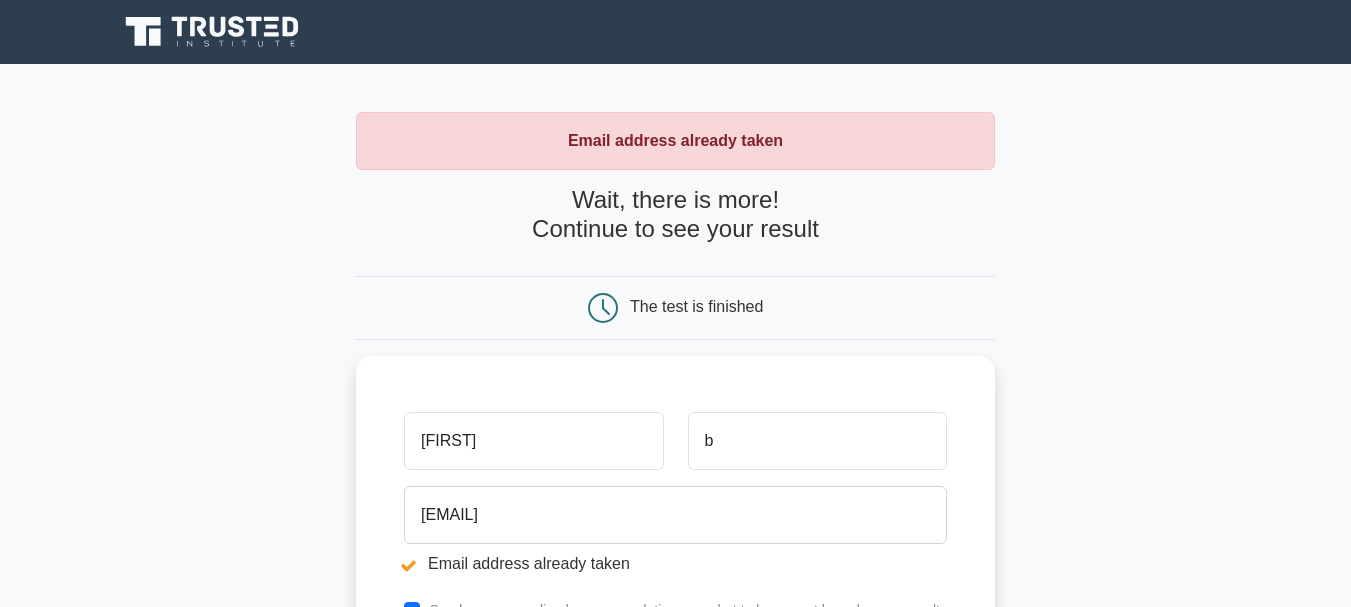 scroll, scrollTop: 0, scrollLeft: 0, axis: both 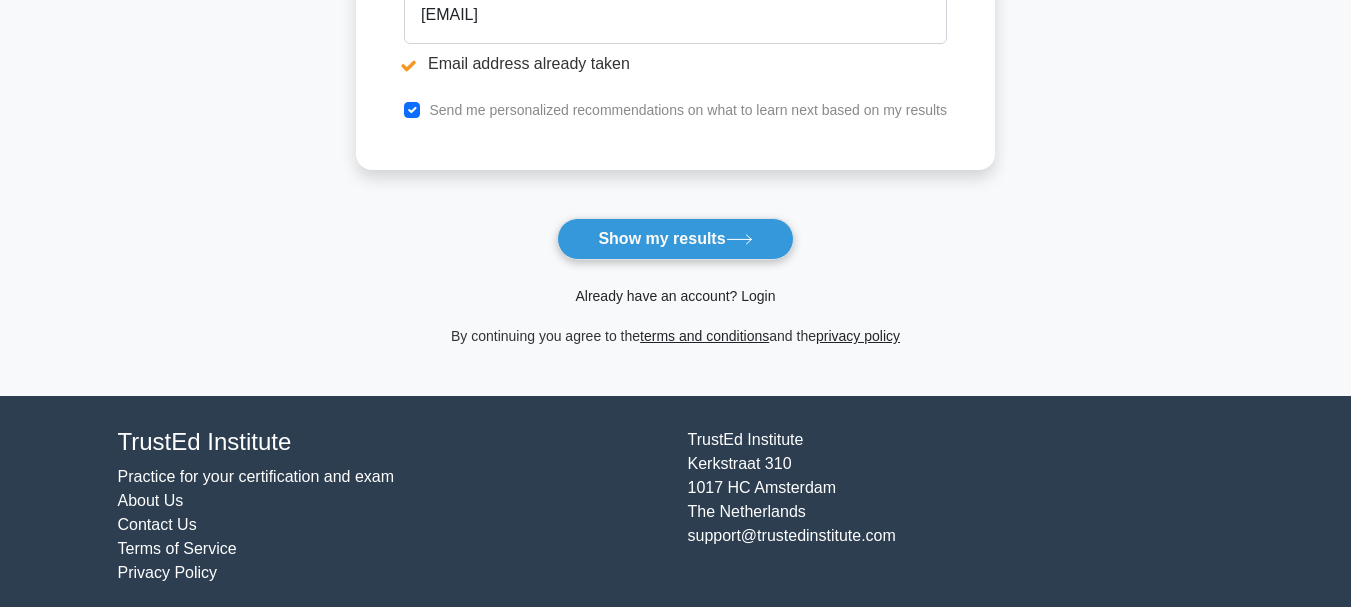 click on "Already have an account? Login" at bounding box center [675, 296] 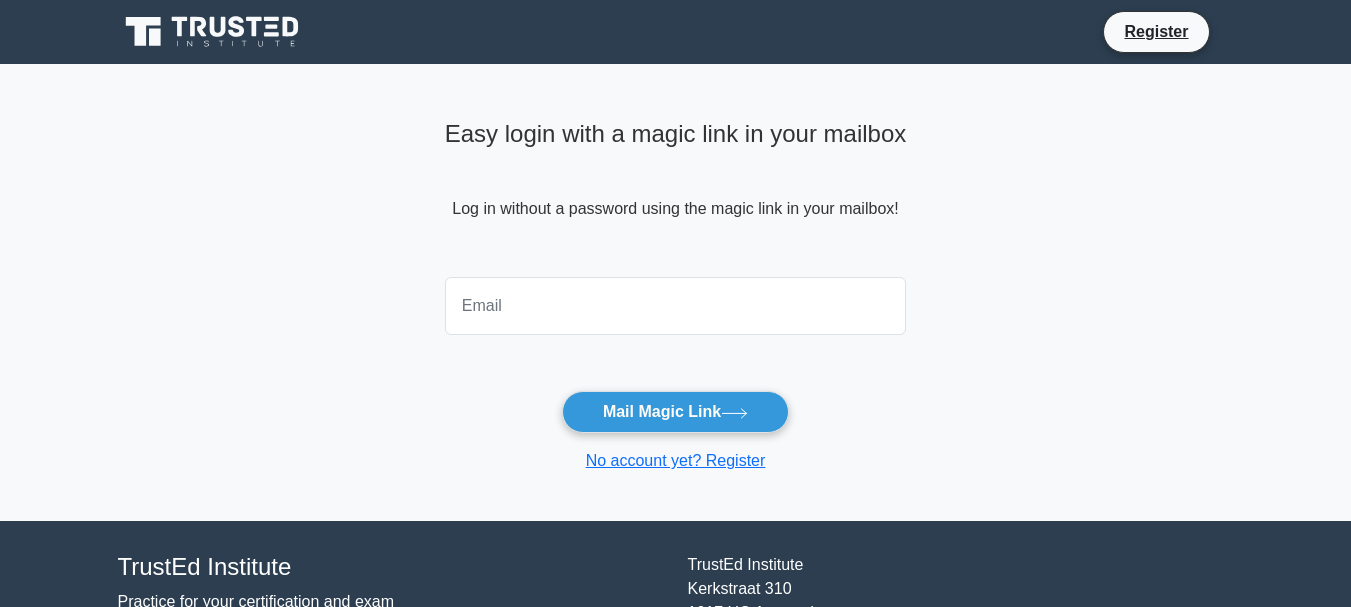 scroll, scrollTop: 0, scrollLeft: 0, axis: both 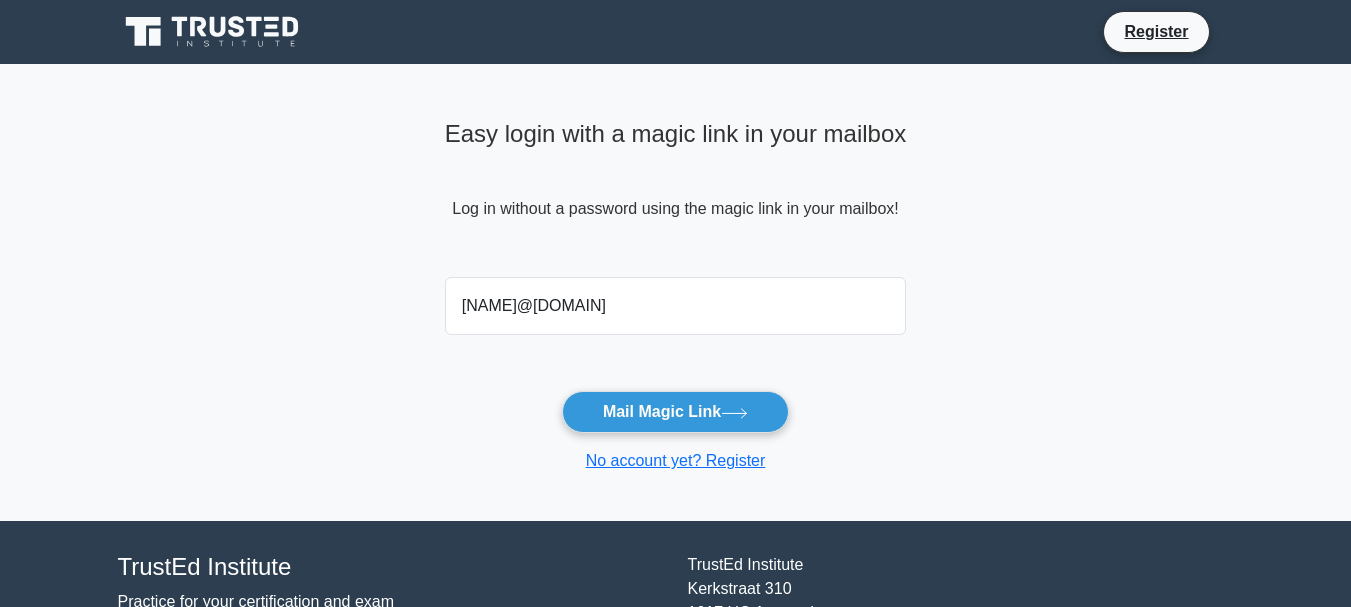 type on "tmalairajesh@gmail.com" 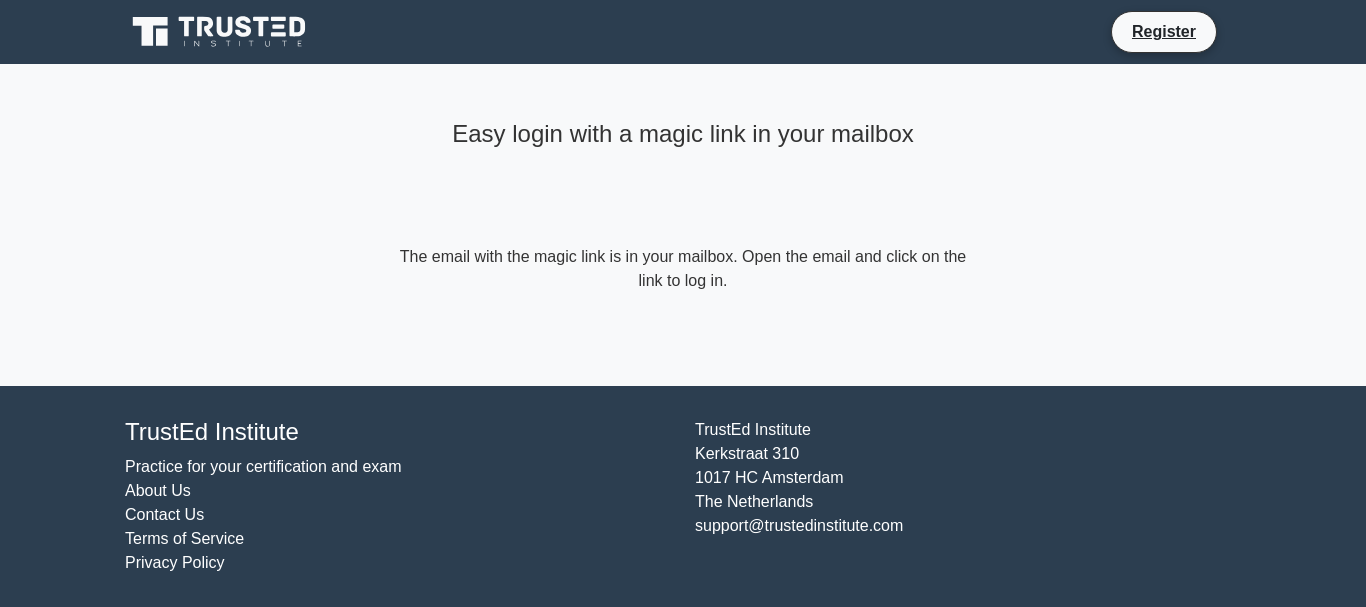scroll, scrollTop: 0, scrollLeft: 0, axis: both 